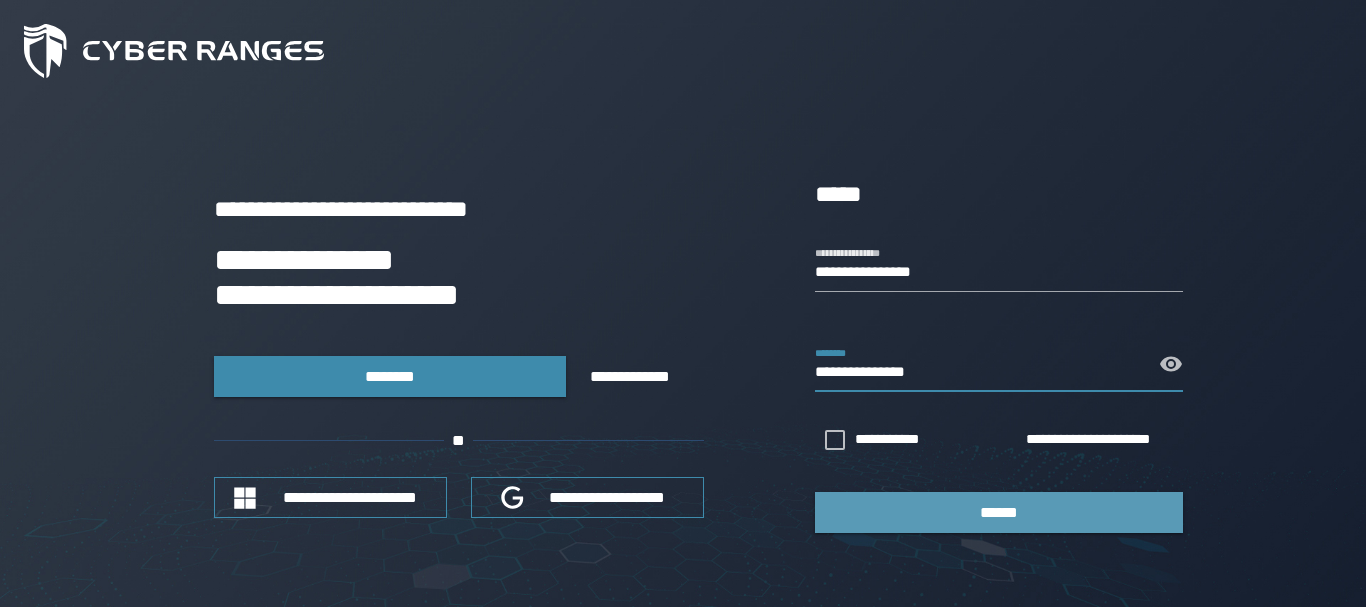 scroll, scrollTop: 0, scrollLeft: 0, axis: both 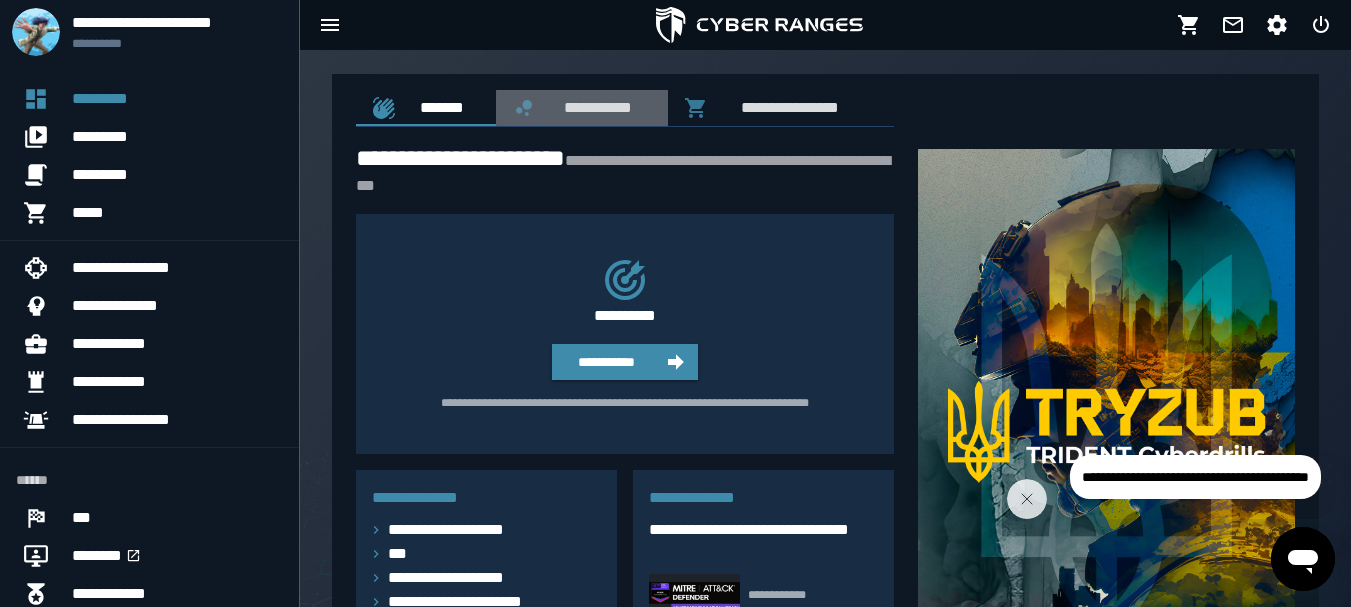 click on "**********" at bounding box center [594, 107] 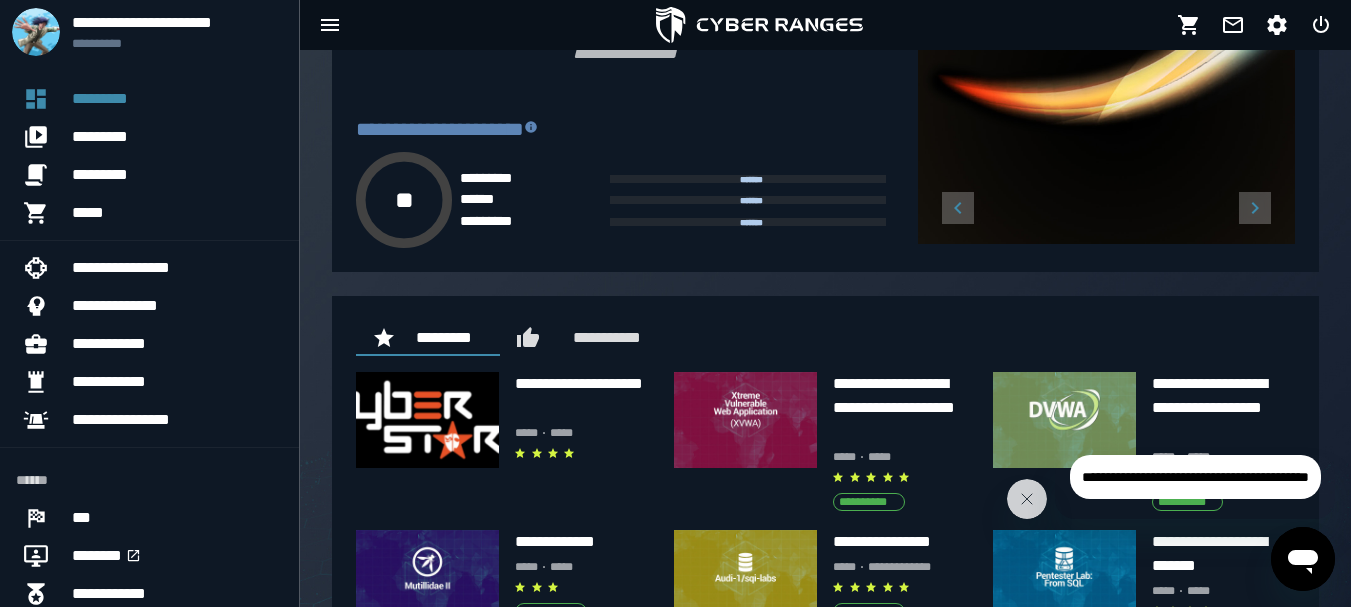scroll, scrollTop: 513, scrollLeft: 0, axis: vertical 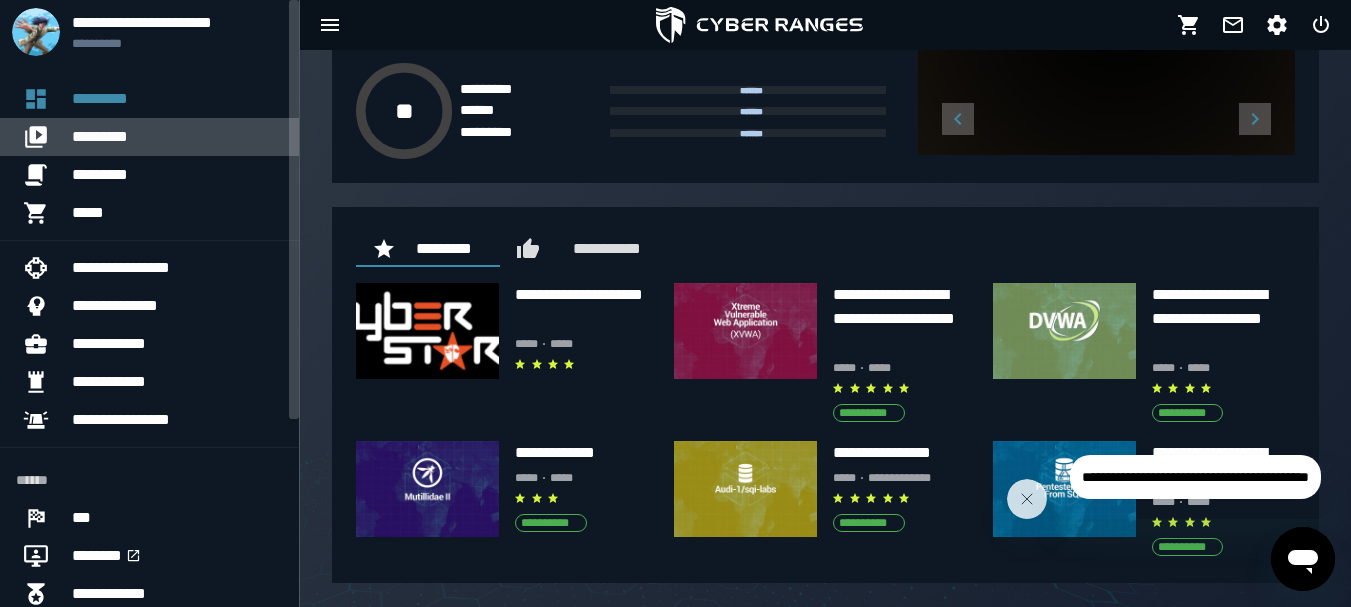 click on "*********" at bounding box center [177, 137] 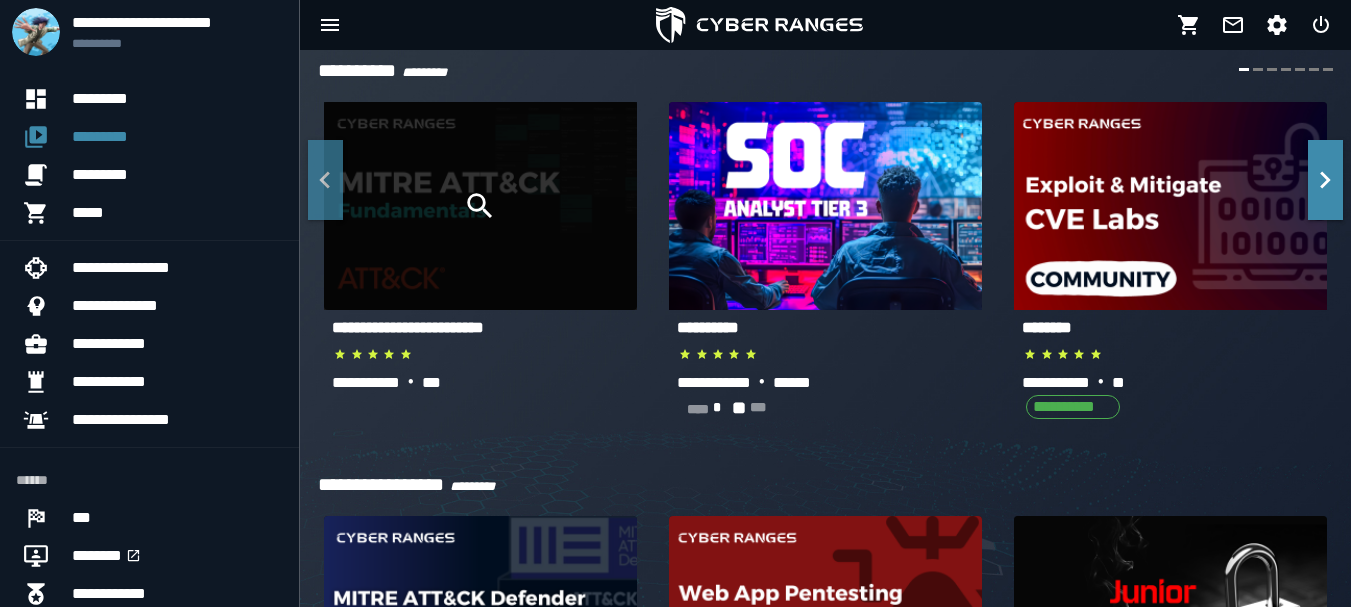 scroll, scrollTop: 0, scrollLeft: 0, axis: both 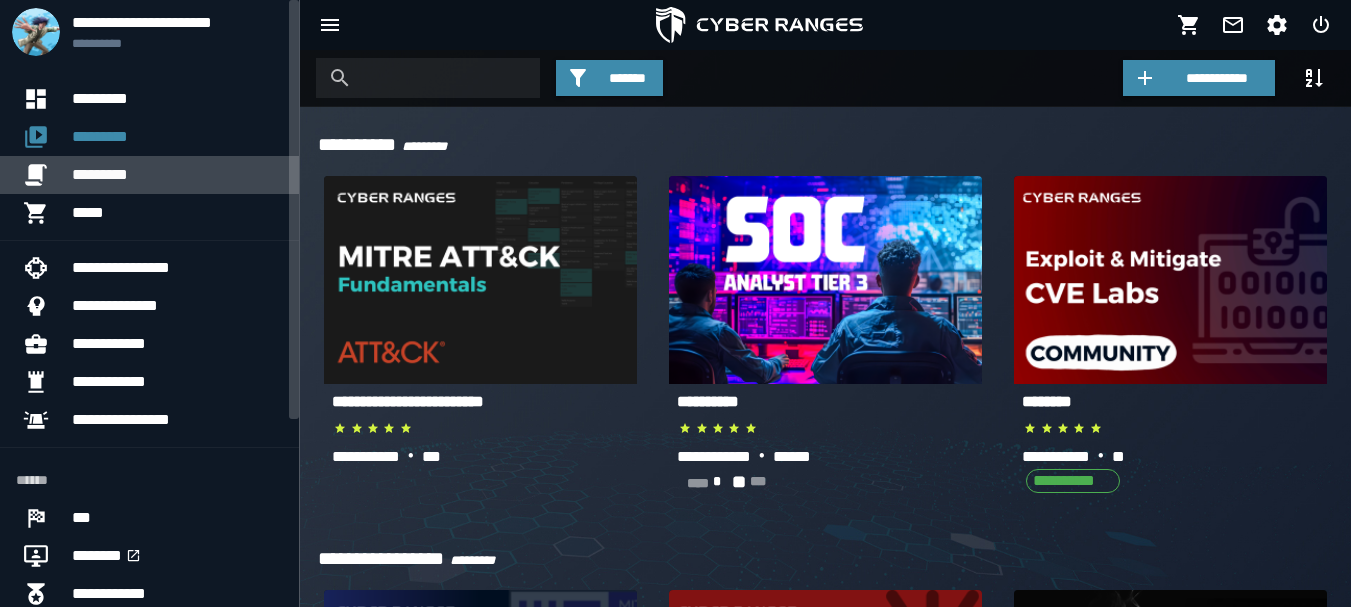 click on "*********" at bounding box center (177, 175) 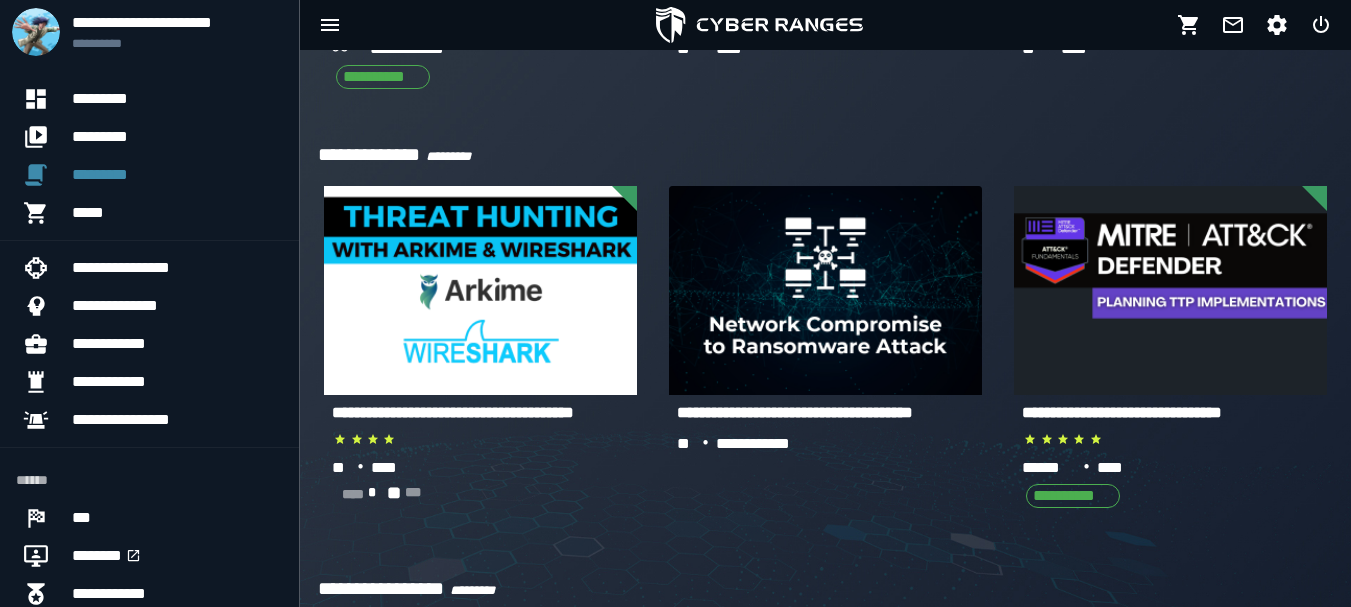 scroll, scrollTop: 0, scrollLeft: 0, axis: both 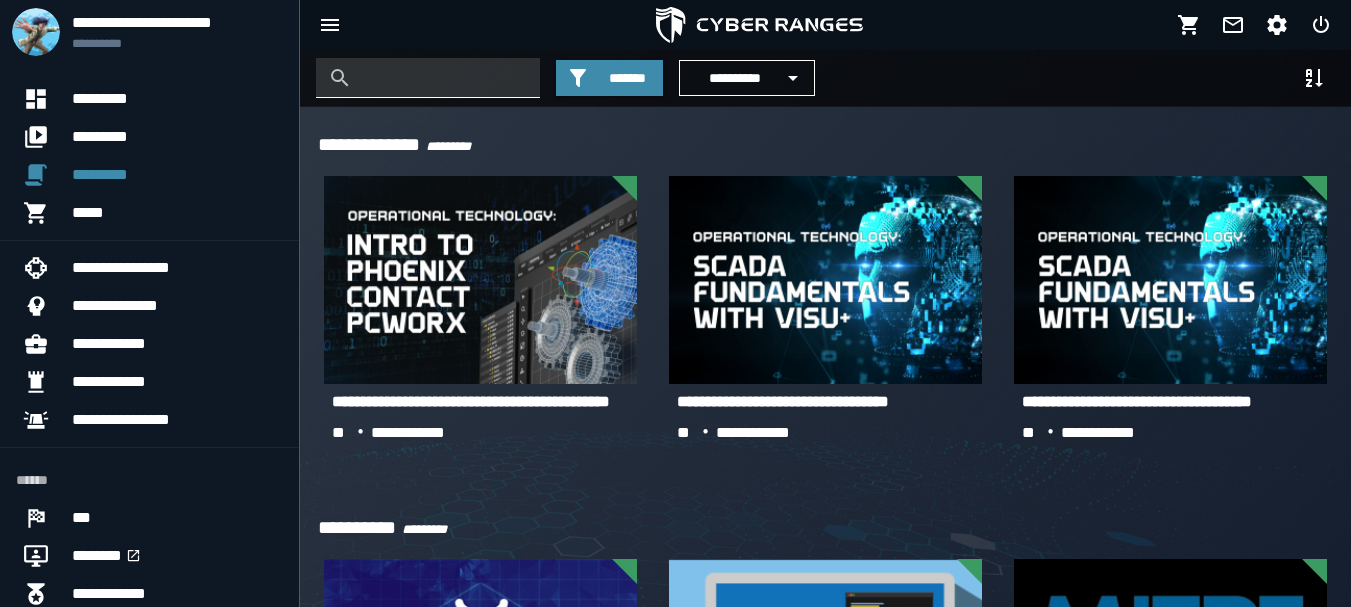 click at bounding box center (443, 78) 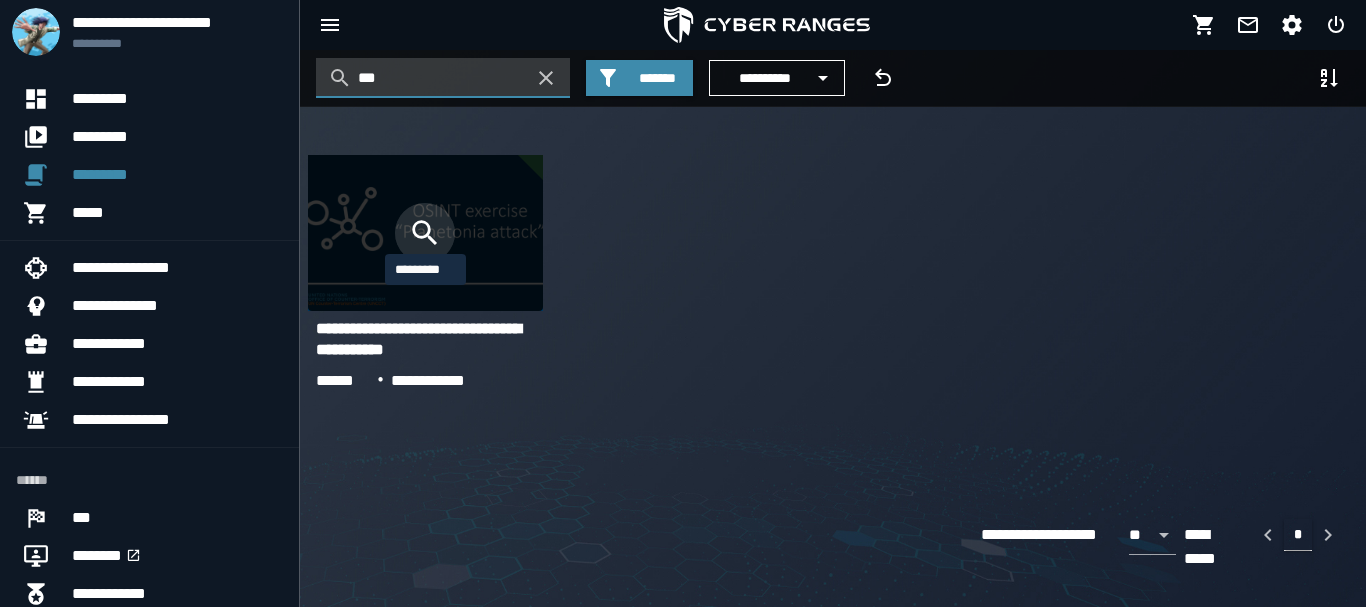 type on "***" 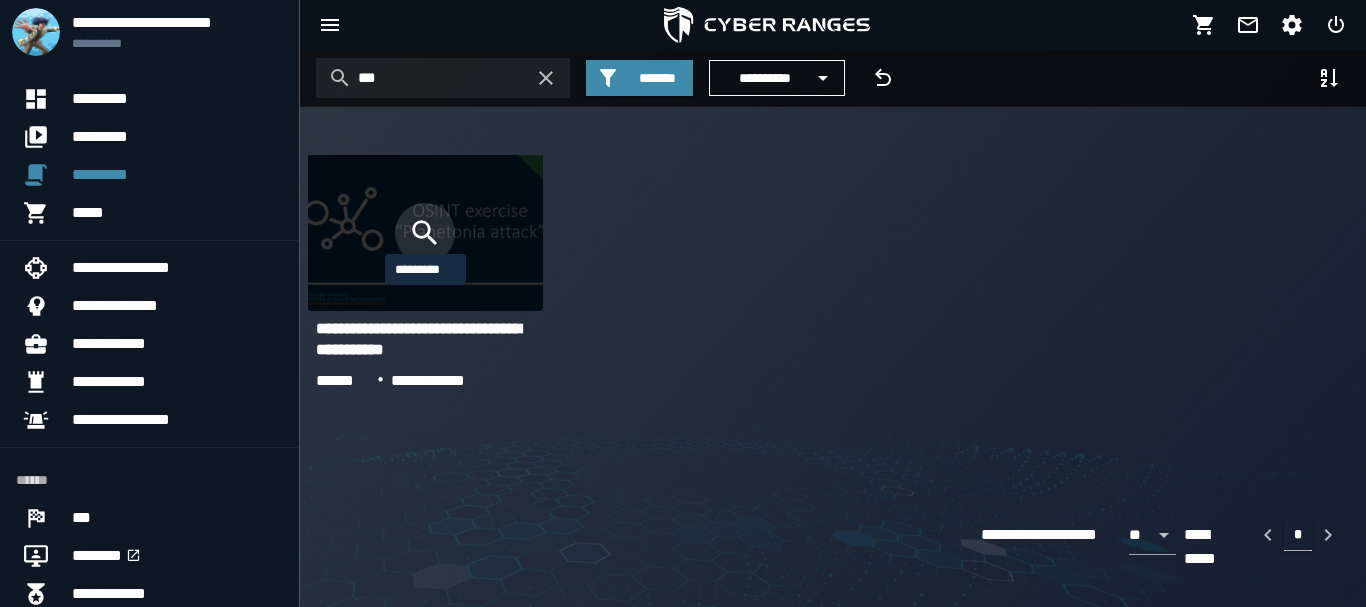 click 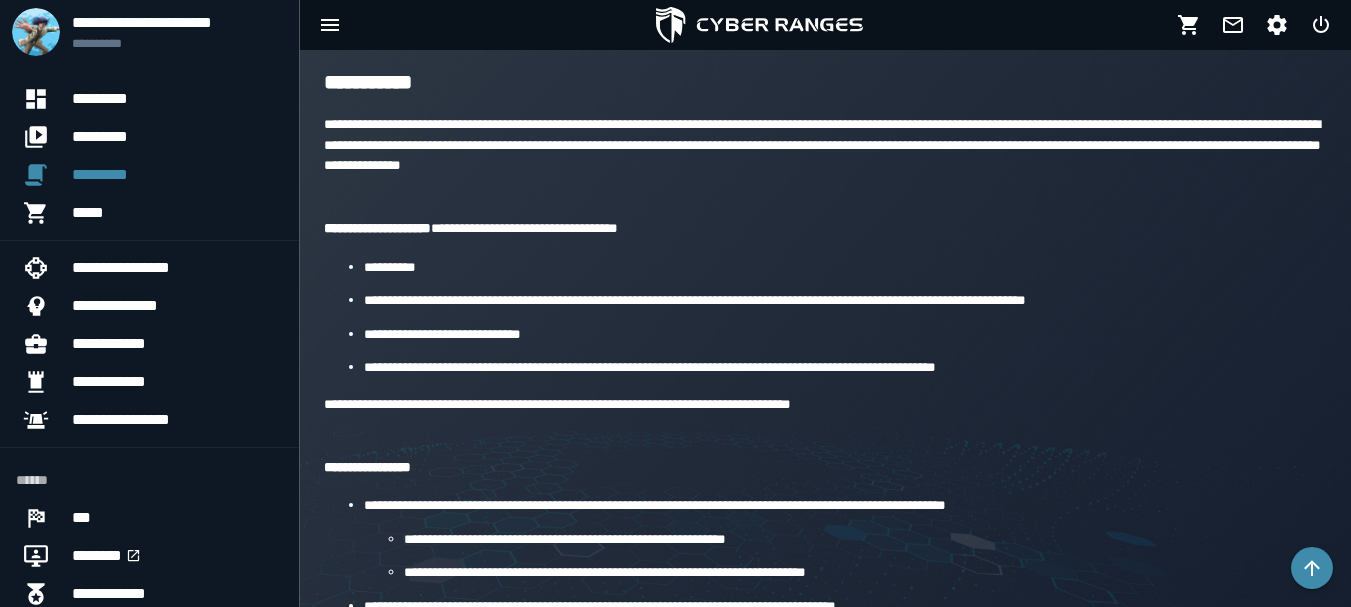 scroll, scrollTop: 0, scrollLeft: 0, axis: both 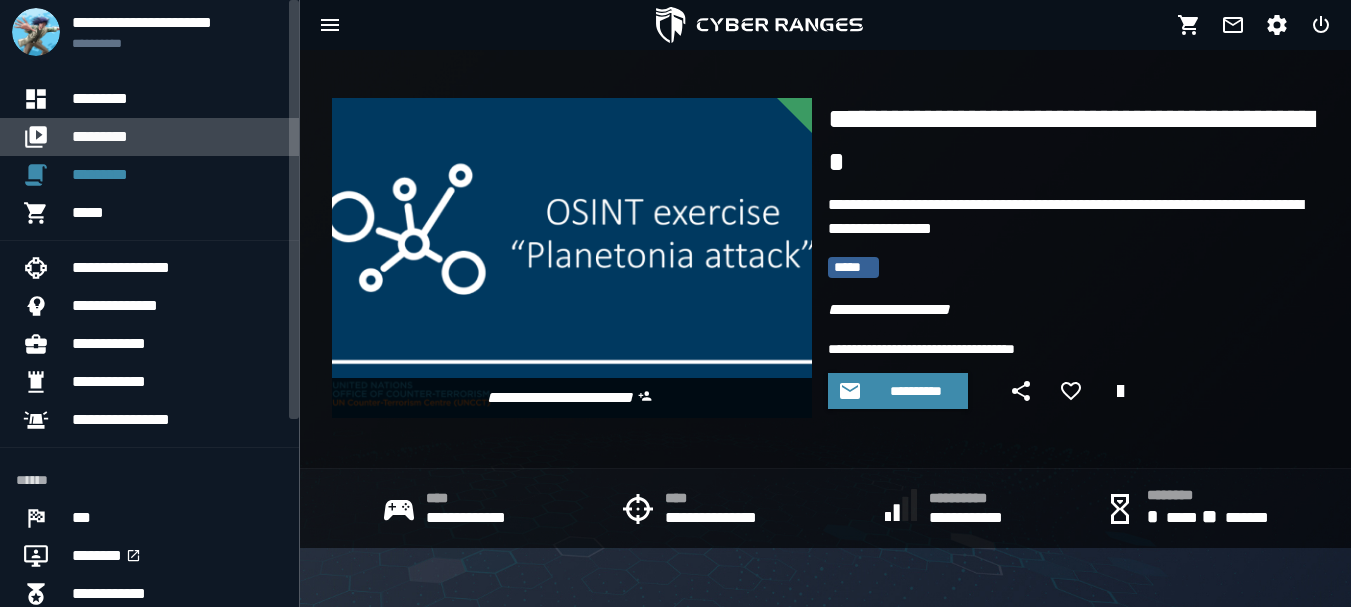 click on "*********" at bounding box center (177, 137) 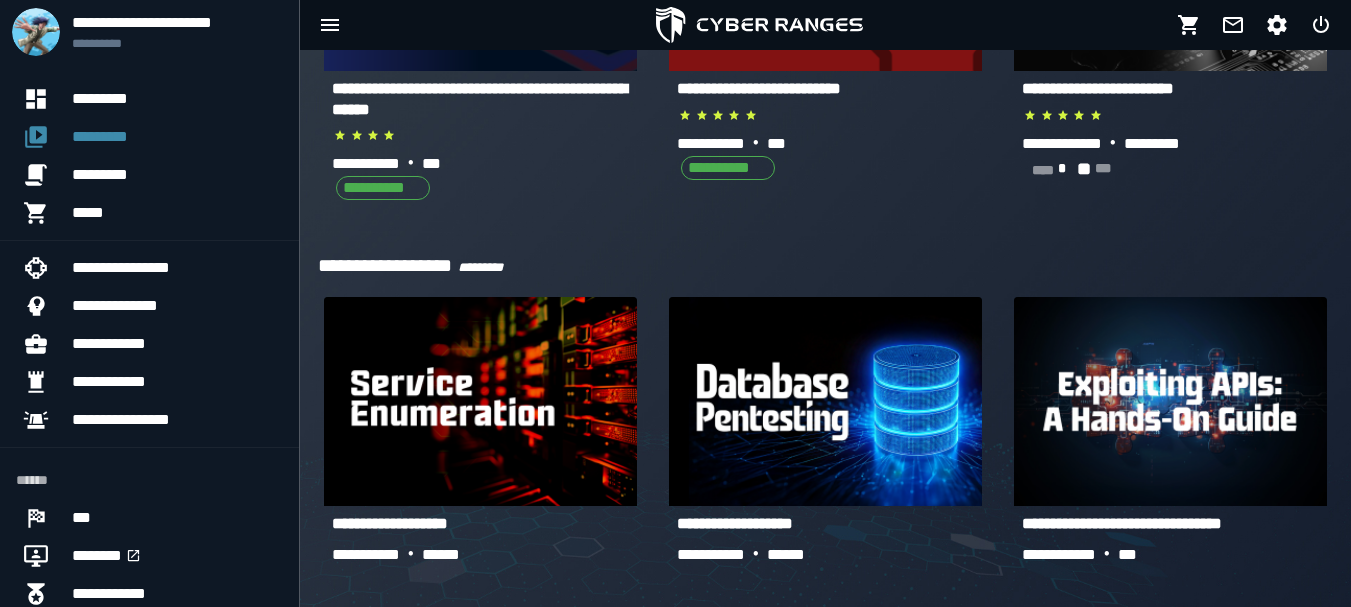 scroll, scrollTop: 0, scrollLeft: 0, axis: both 